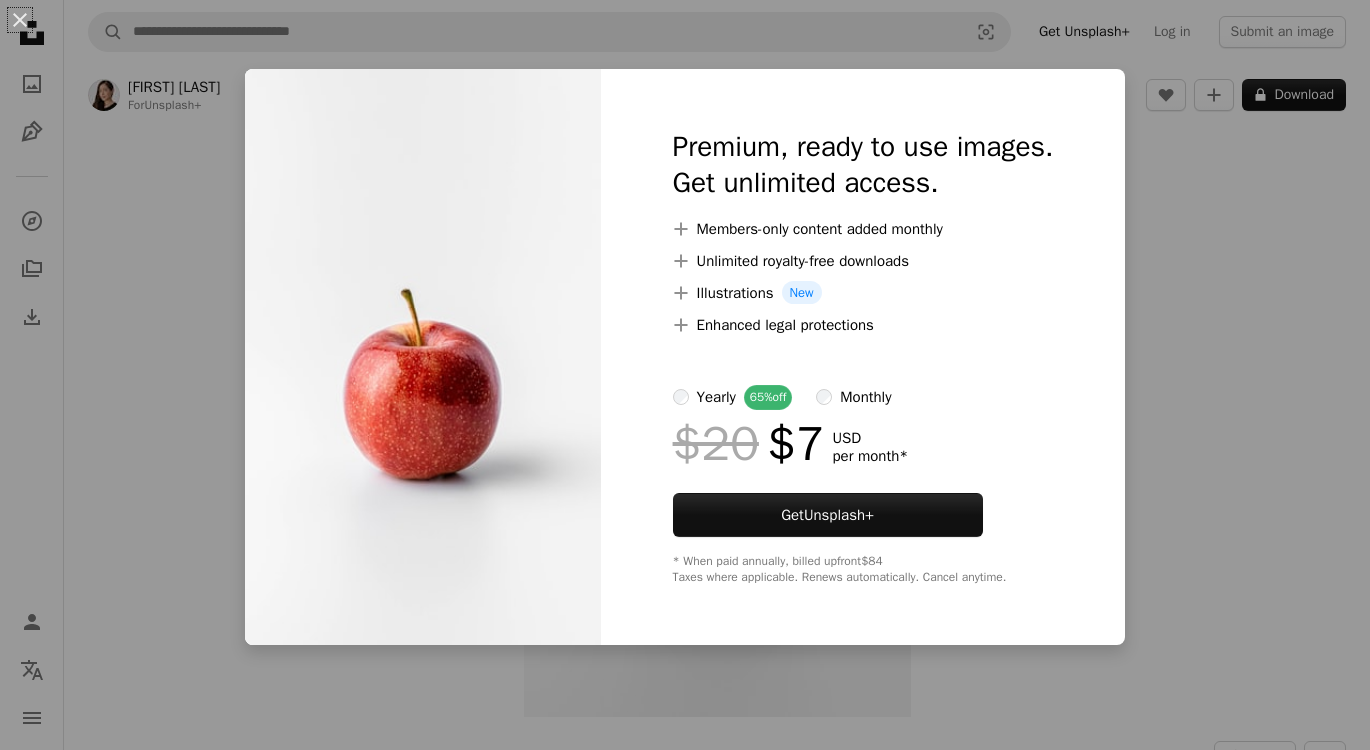 scroll, scrollTop: 0, scrollLeft: 0, axis: both 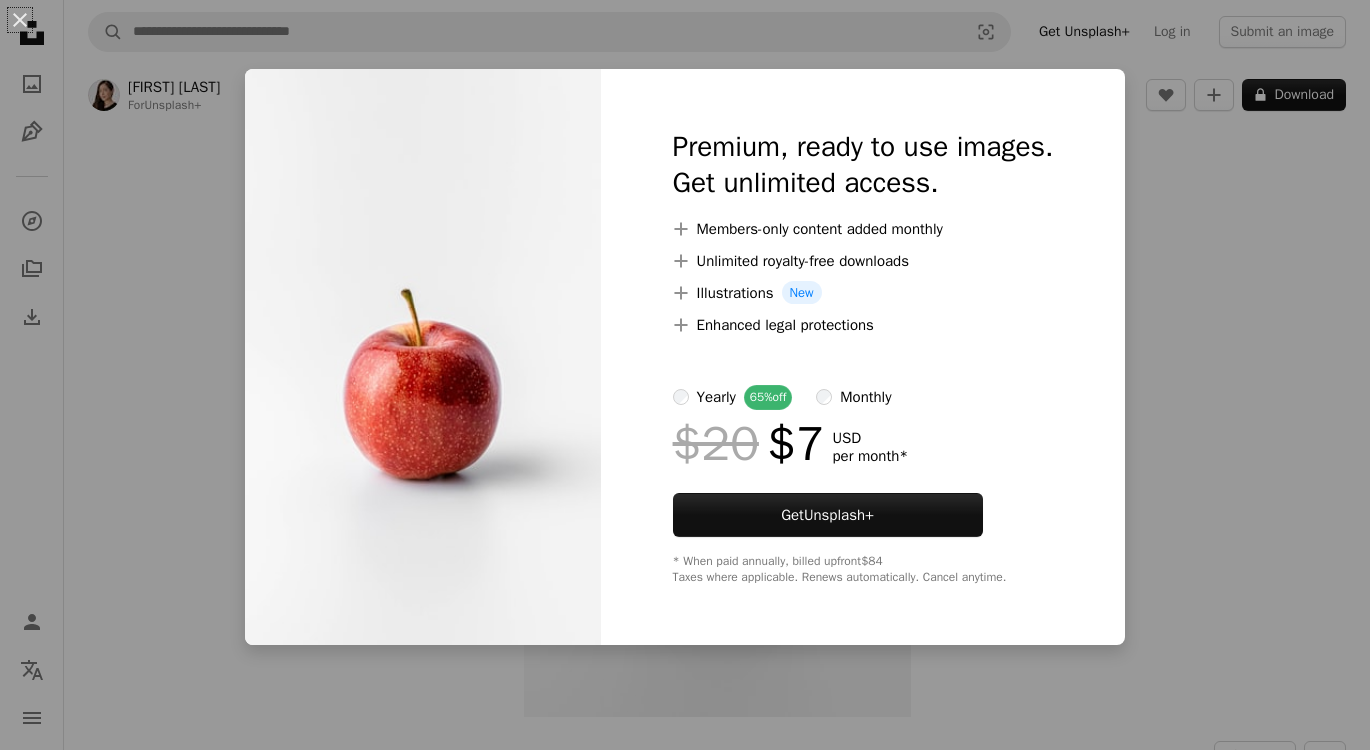 click on "An X shape Premium, ready to use images. Get unlimited access. A plus sign Members-only content added monthly A plus sign Unlimited royalty-free downloads A plus sign Illustrations  New A plus sign Enhanced legal protections yearly 65%  off monthly $20   $7 USD per month * Get  Unsplash+ * When paid annually, billed upfront  $84 Taxes where applicable. Renews automatically. Cancel anytime." at bounding box center (685, 375) 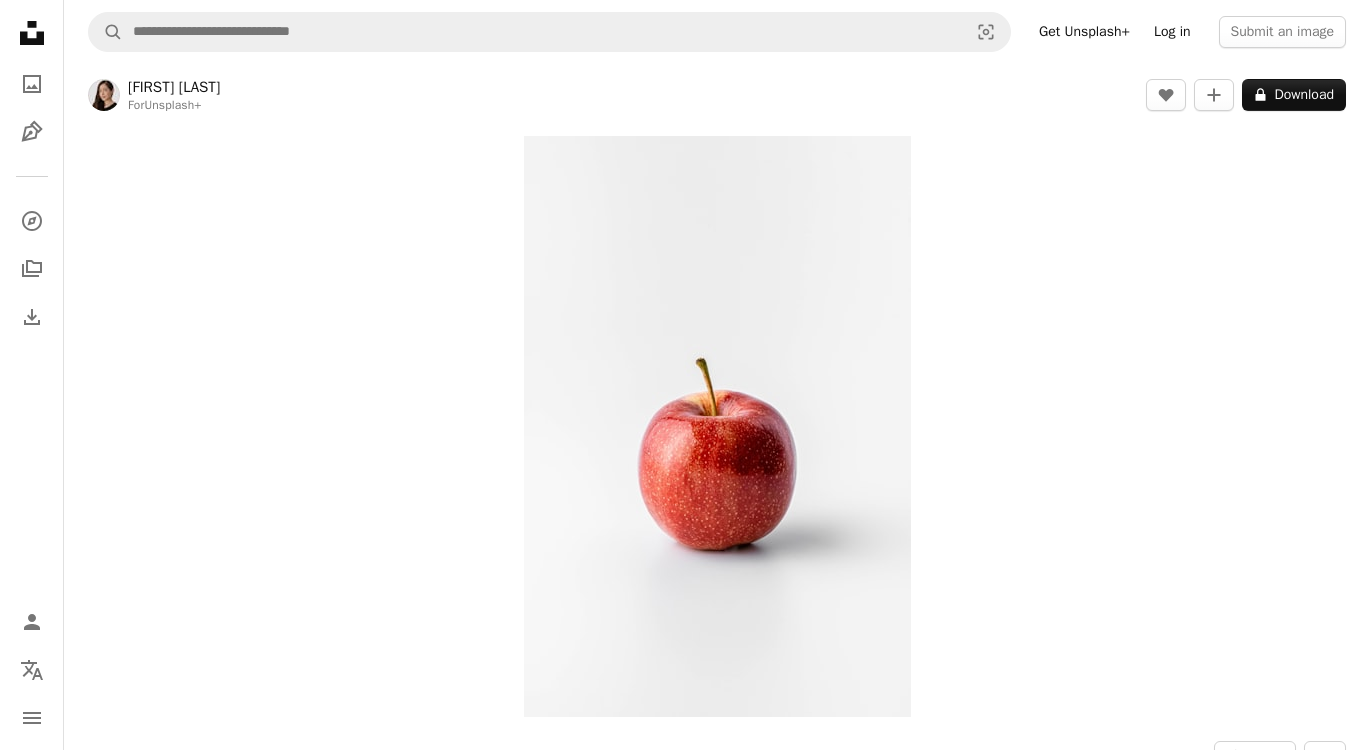 click on "Log in" at bounding box center (1172, 32) 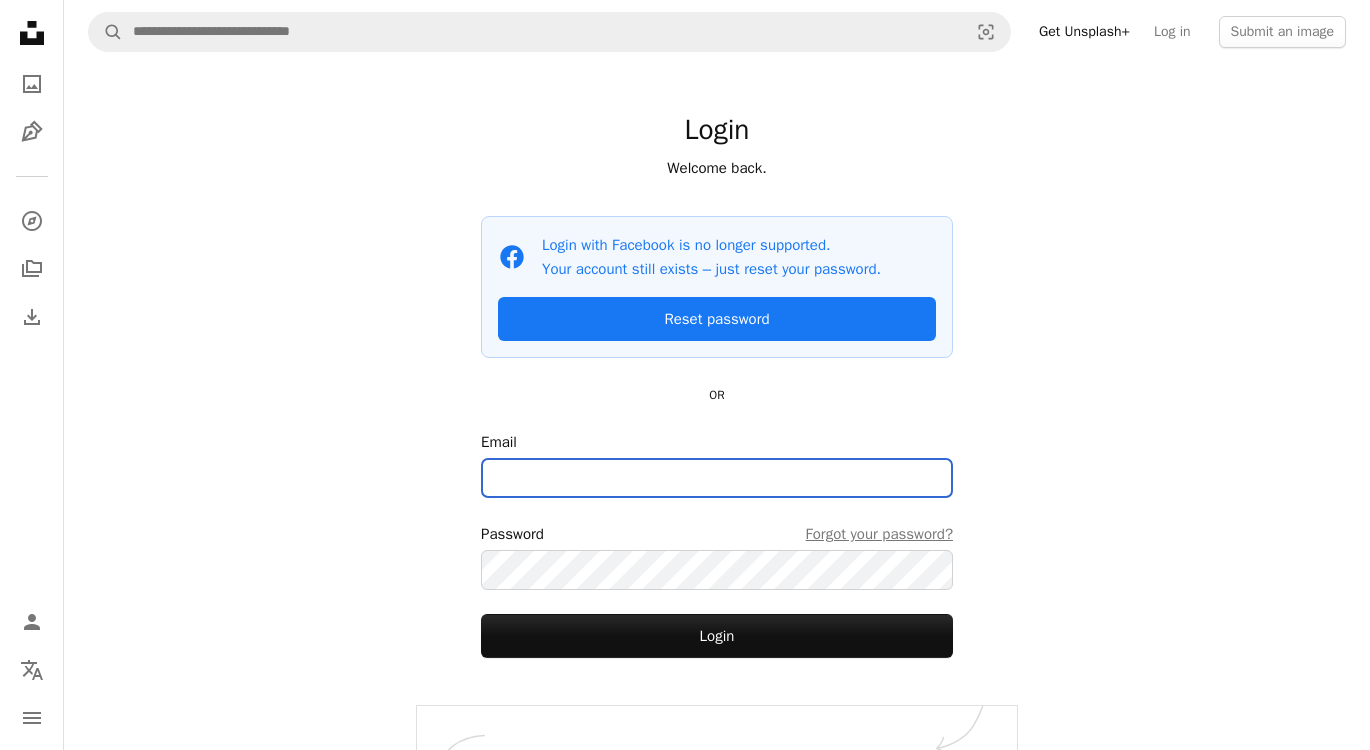 click on "Email" at bounding box center (717, 478) 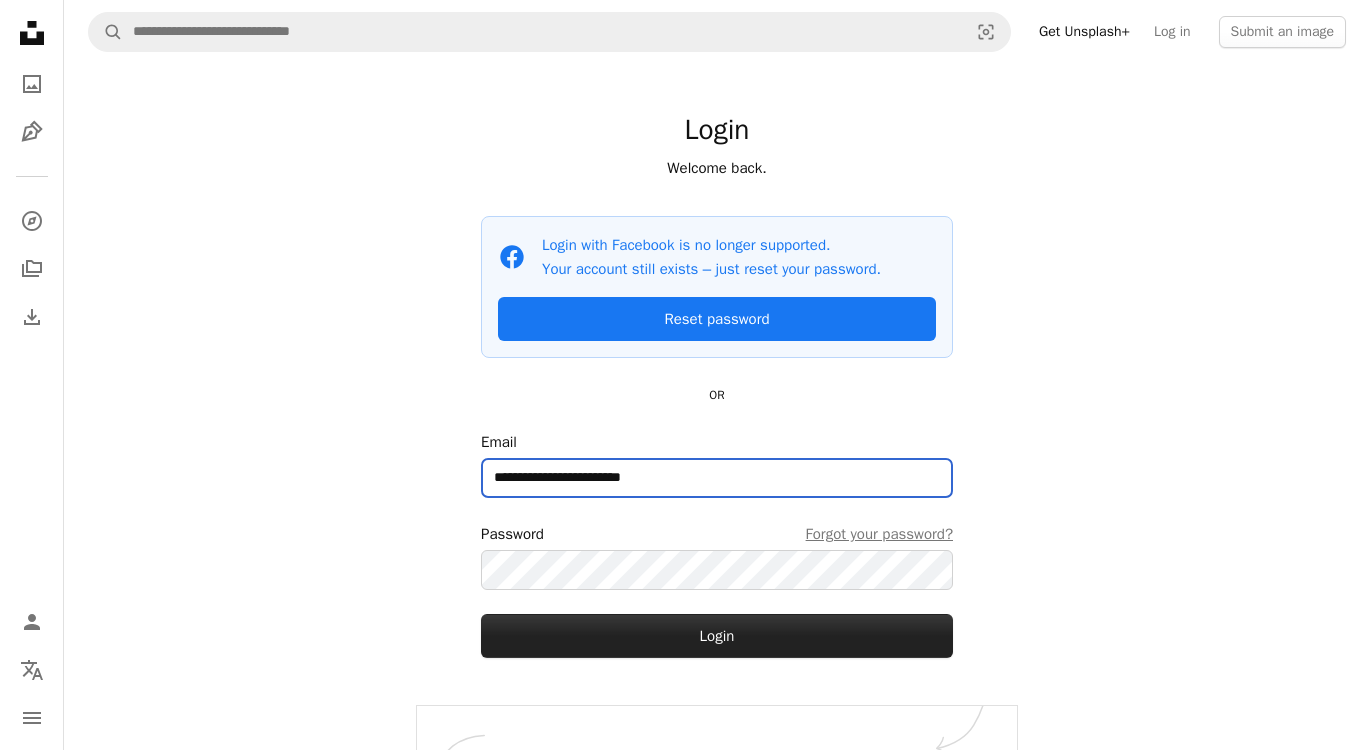 type on "**********" 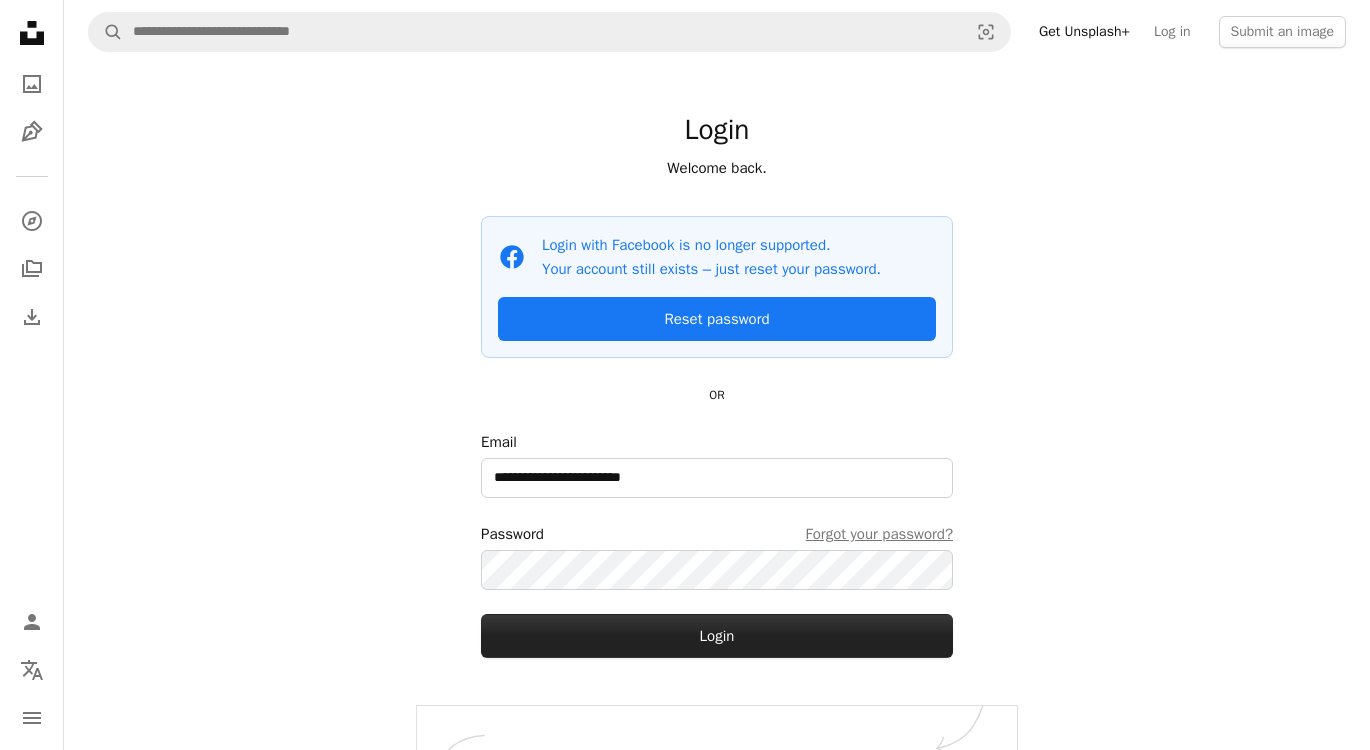click on "Login" at bounding box center [717, 636] 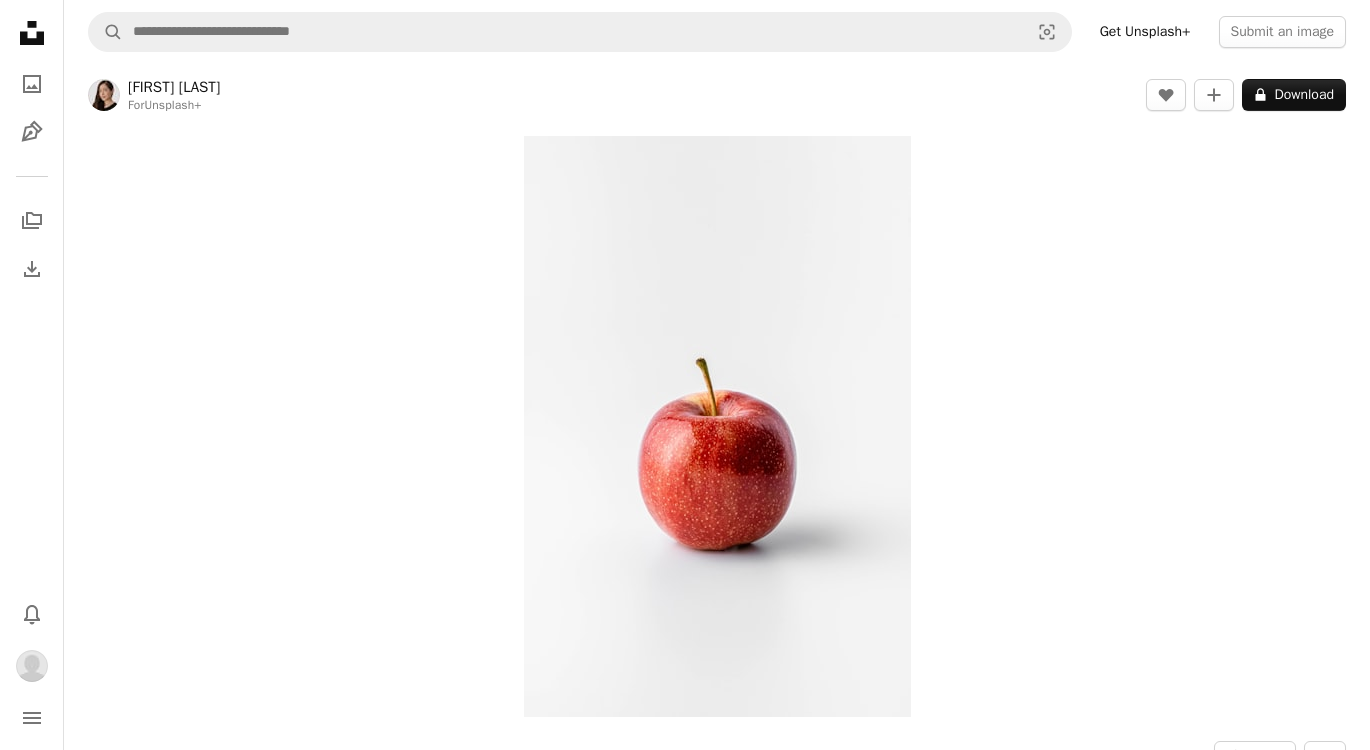 scroll, scrollTop: 0, scrollLeft: 0, axis: both 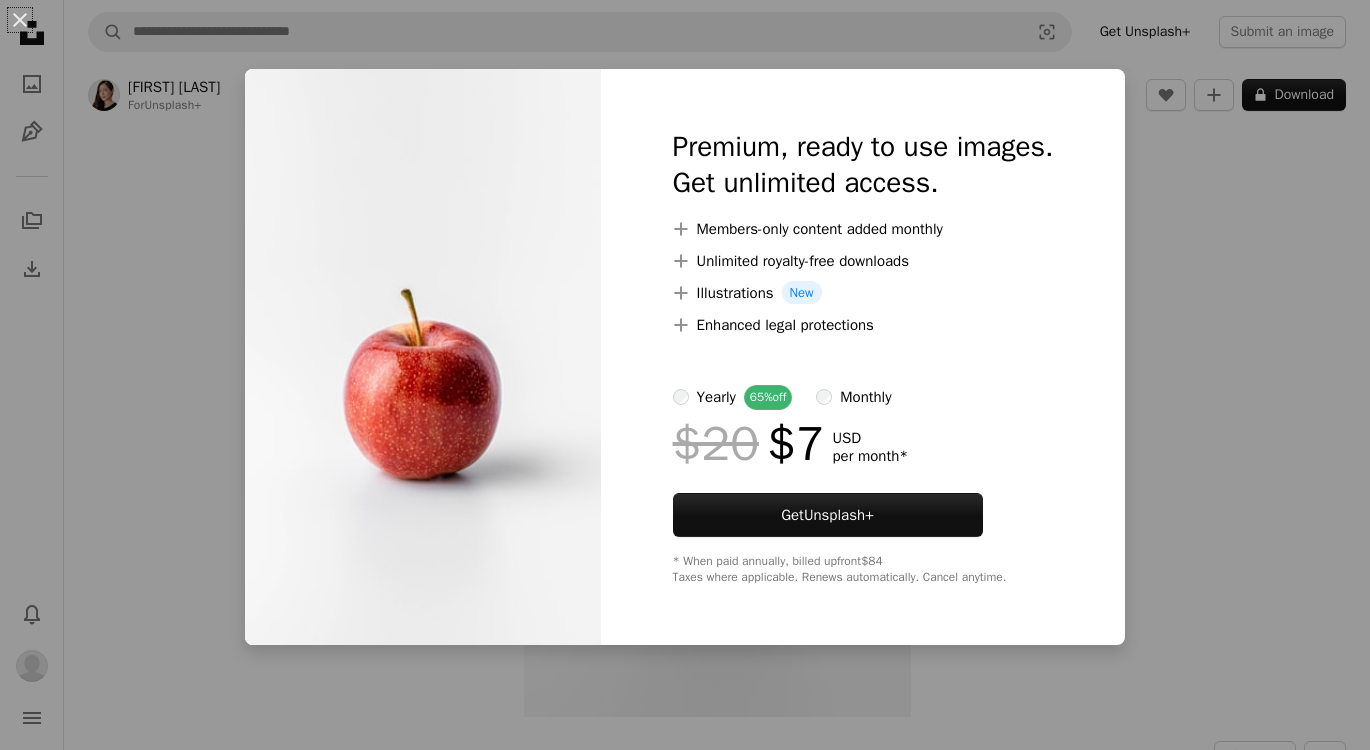 click on "An X shape Premium, ready to use images. Get unlimited access. A plus sign Members-only content added monthly A plus sign Unlimited royalty-free downloads A plus sign Illustrations  New A plus sign Enhanced legal protections yearly 65%  off monthly $20   $7 USD per month * Get  Unsplash+ * When paid annually, billed upfront  $84 Taxes where applicable. Renews automatically. Cancel anytime." at bounding box center [685, 375] 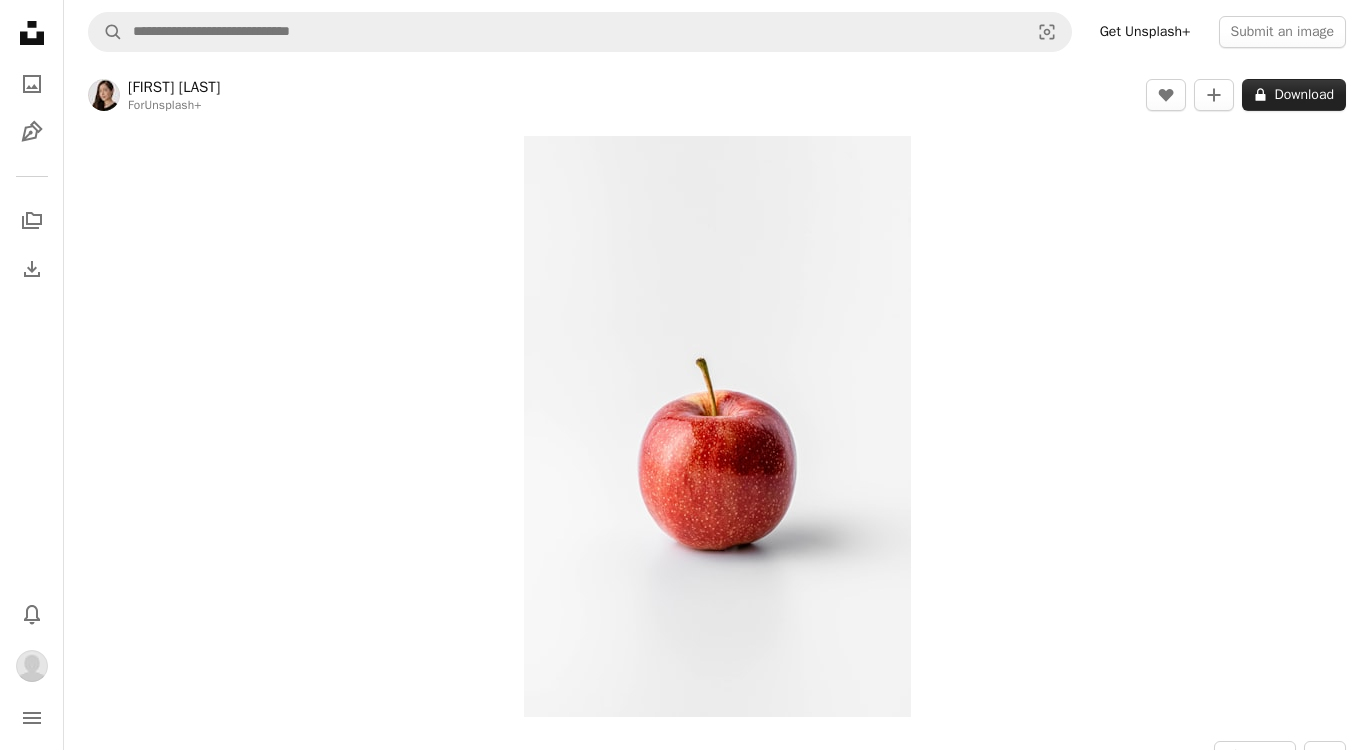 click on "A lock Download" at bounding box center (1294, 95) 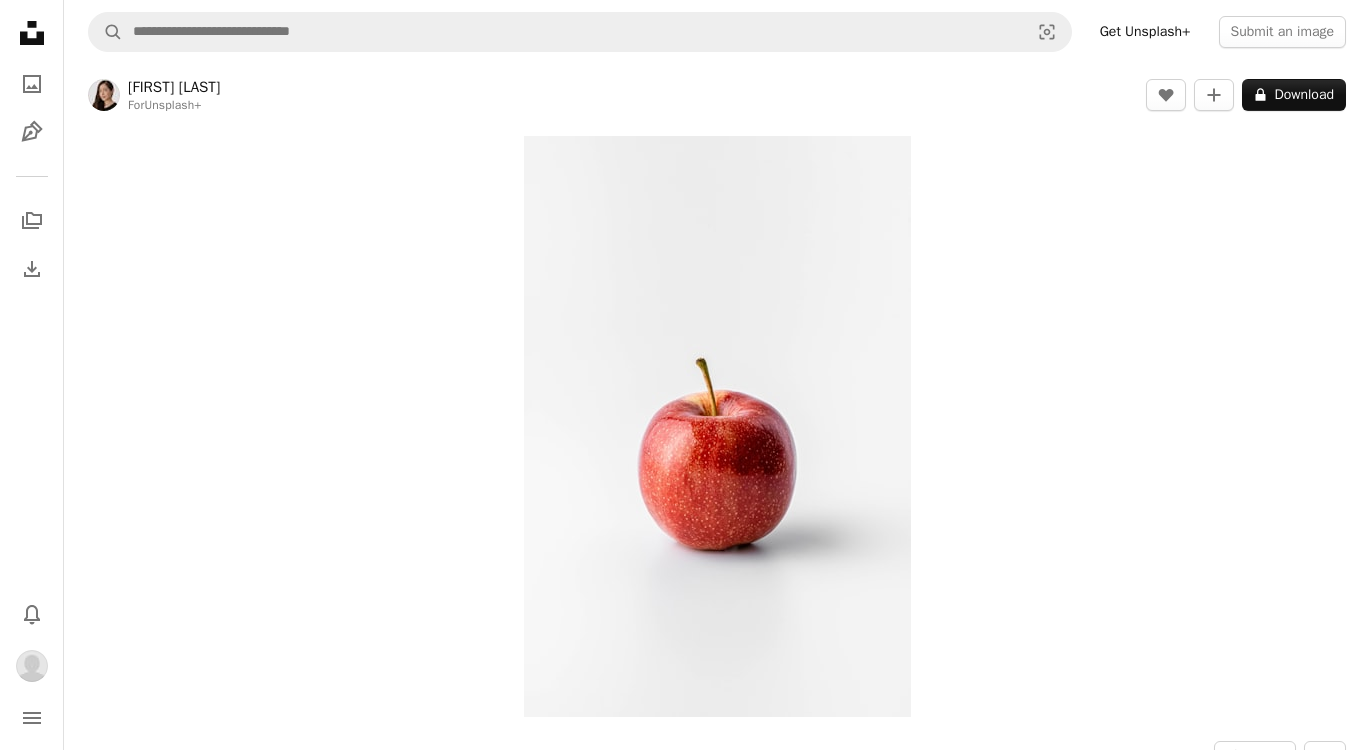 click on "An X shape Premium, ready to use images. Get unlimited access. A plus sign Members-only content added monthly A plus sign Unlimited royalty-free downloads A plus sign Illustrations  New A plus sign Enhanced legal protections yearly 65%  off monthly $20   $7 USD per month * Get  Unsplash+ * When paid annually, billed upfront  $84 Taxes where applicable. Renews automatically. Cancel anytime." at bounding box center (685, 5026) 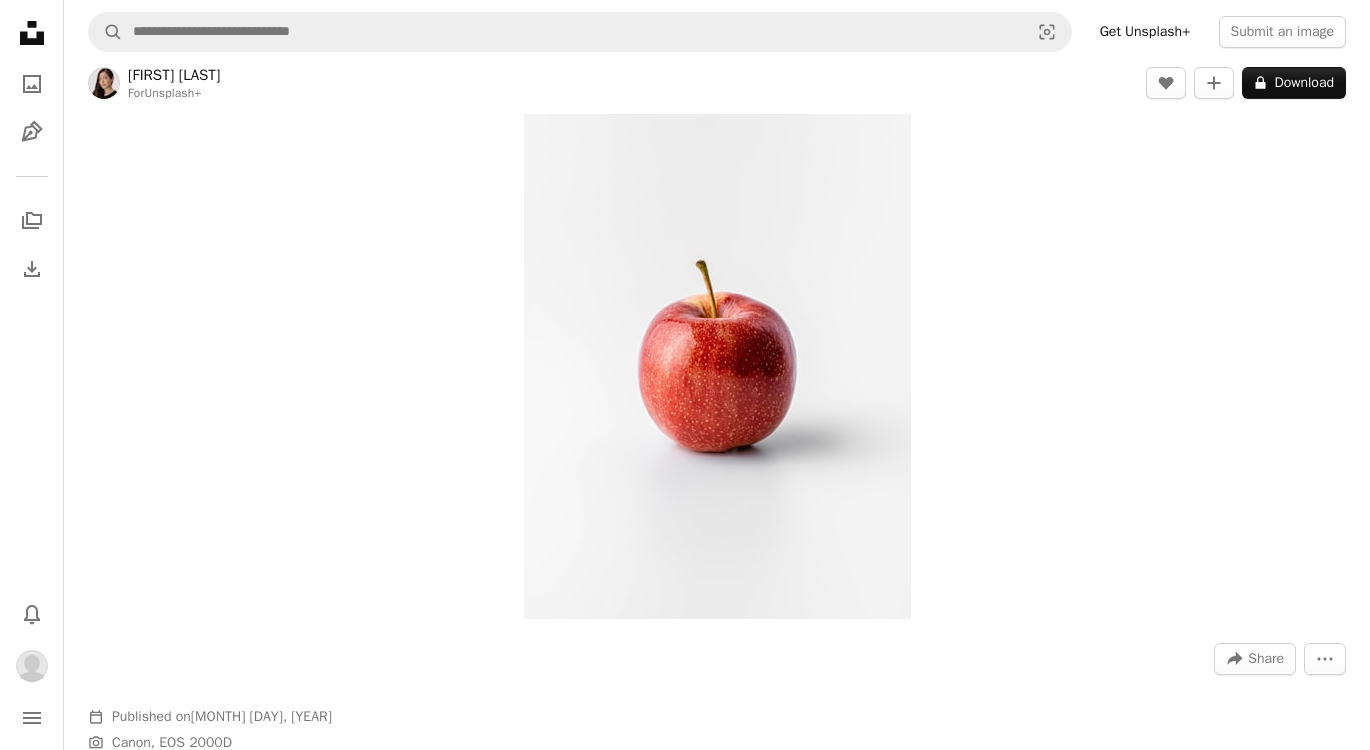 scroll, scrollTop: 0, scrollLeft: 0, axis: both 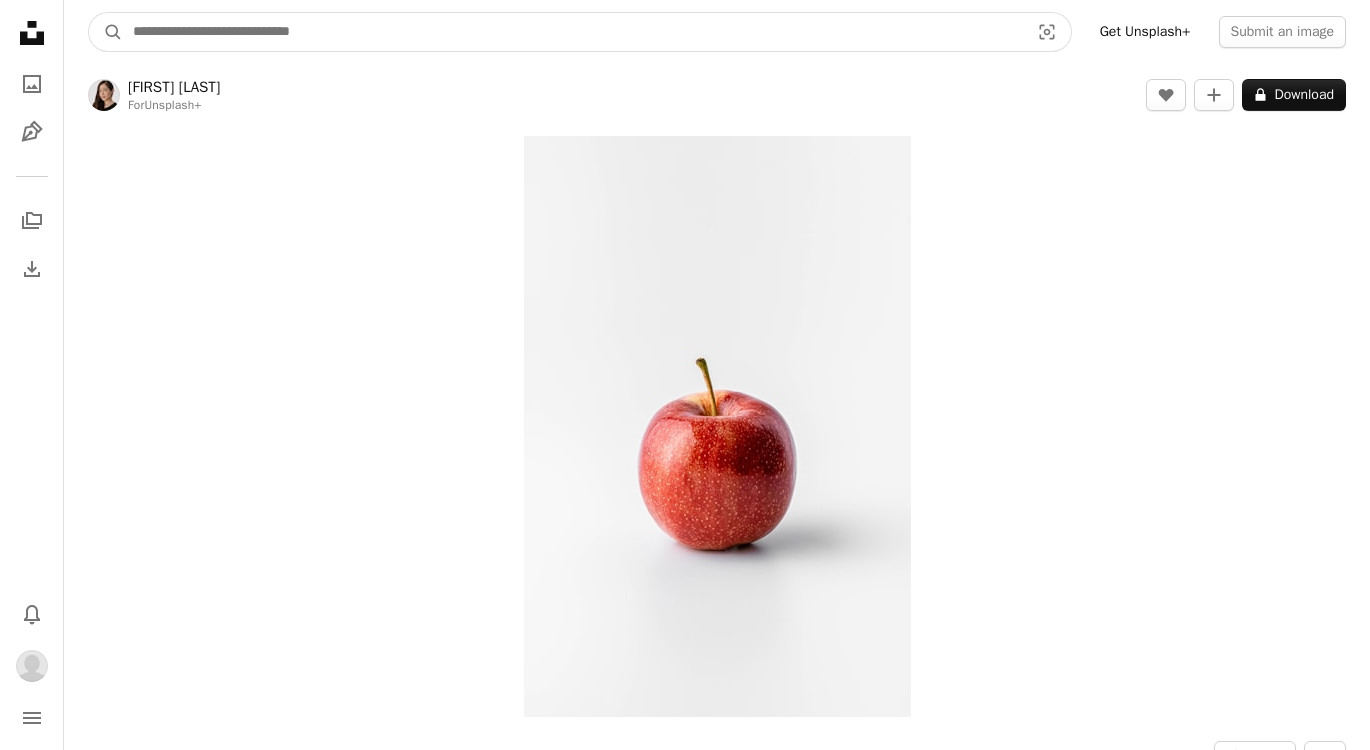 click at bounding box center (573, 32) 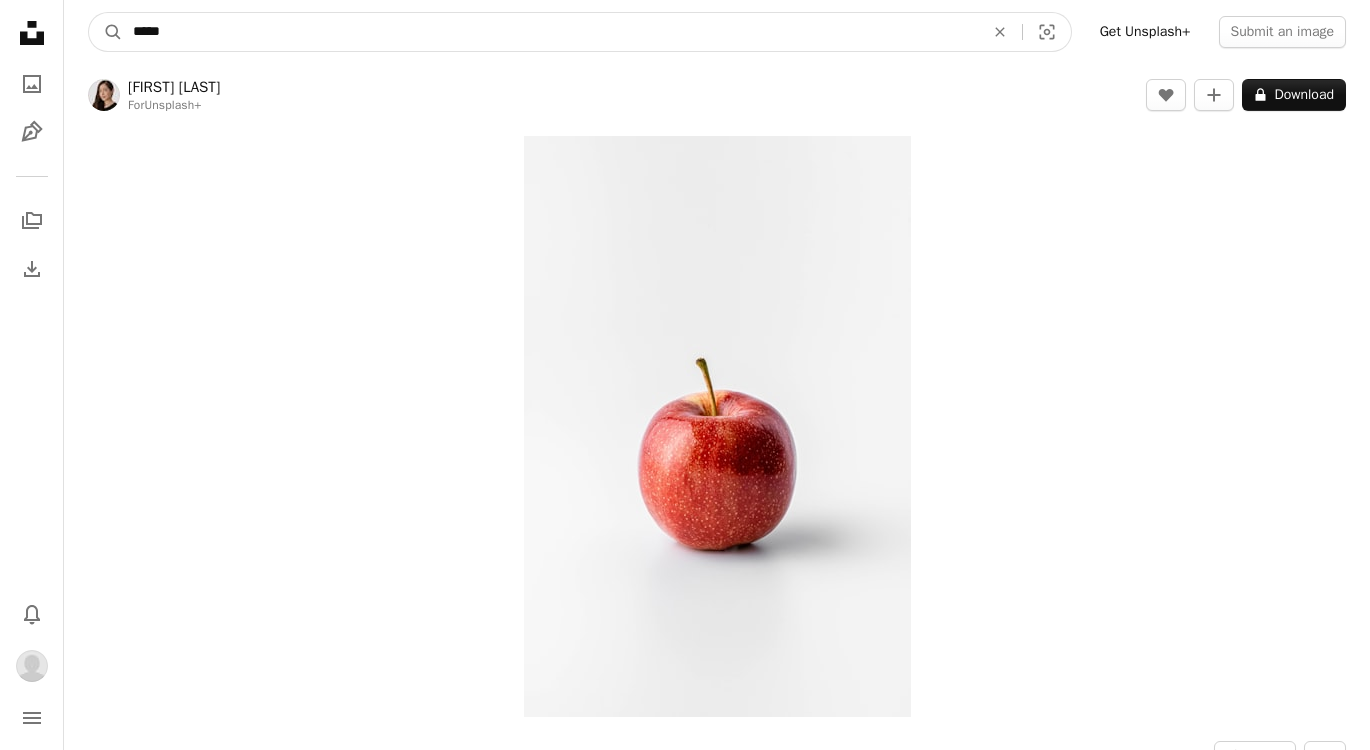 type on "*****" 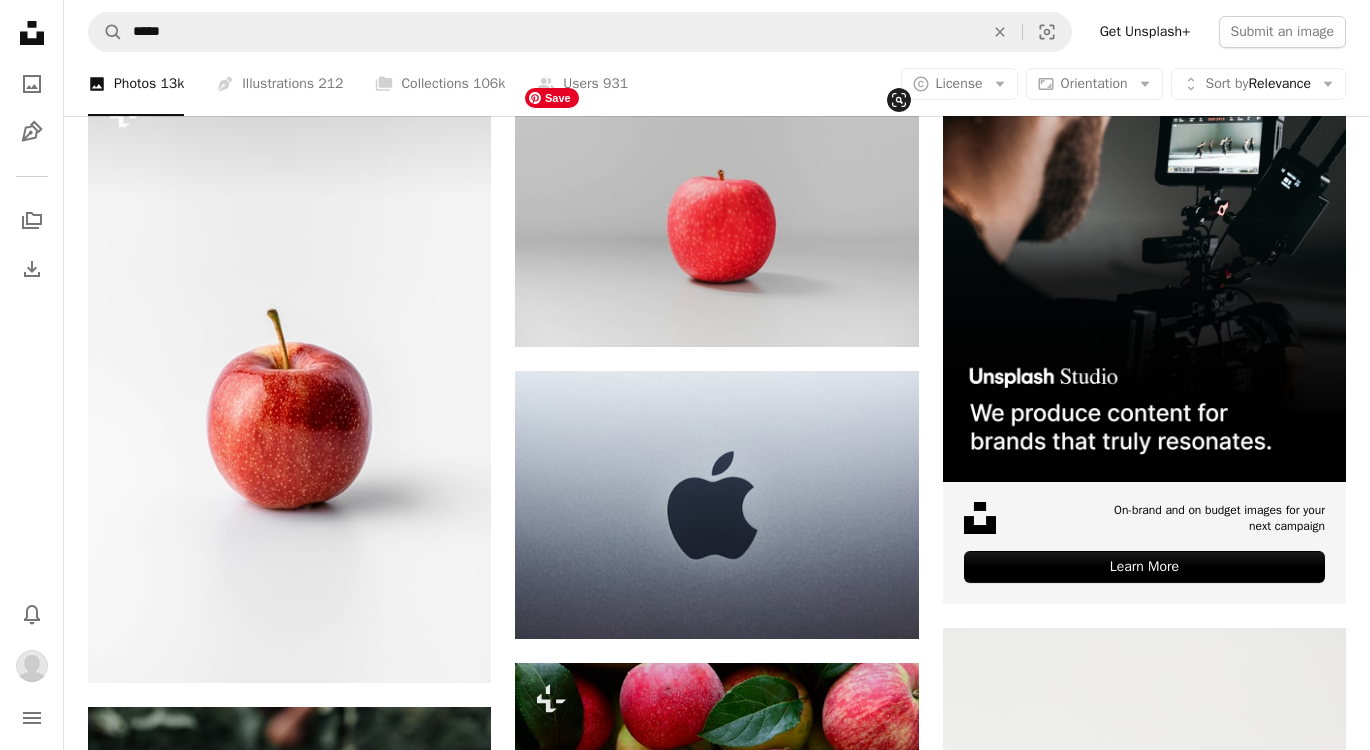 scroll, scrollTop: 424, scrollLeft: 0, axis: vertical 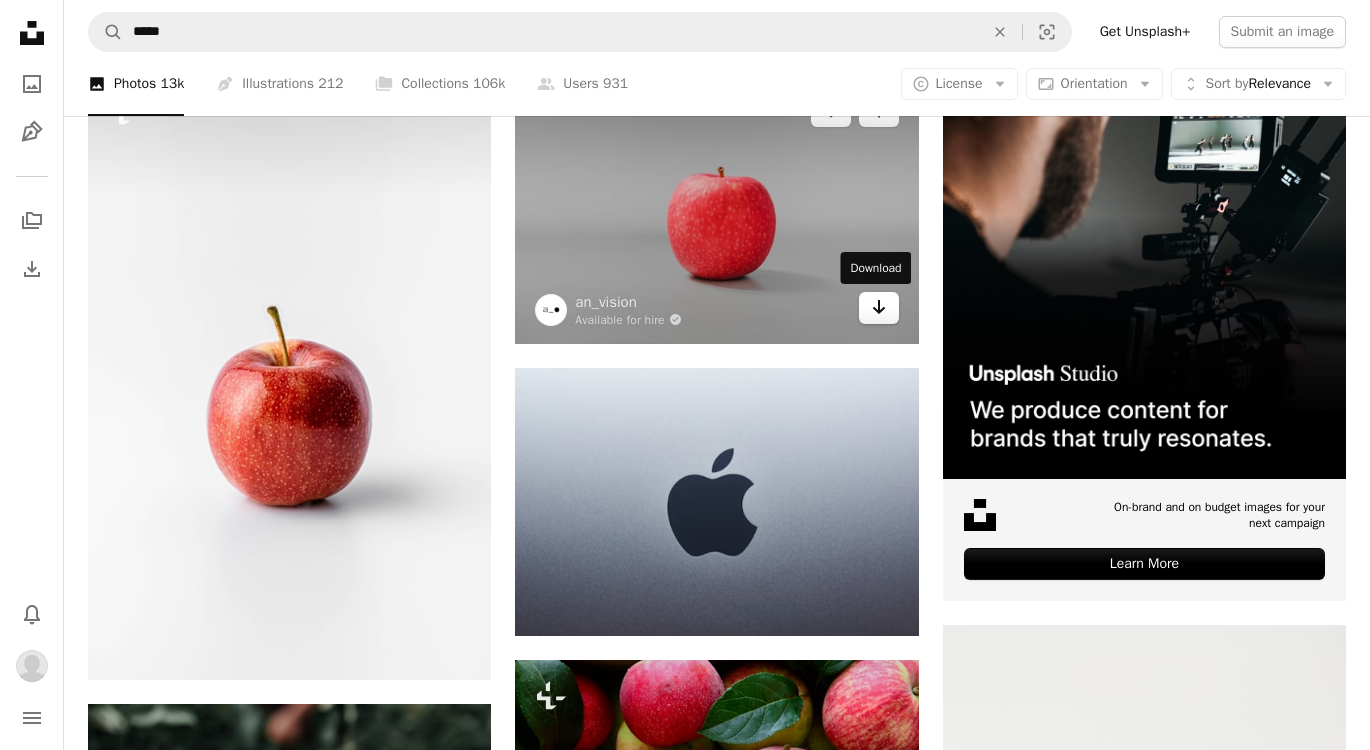 click on "Arrow pointing down" 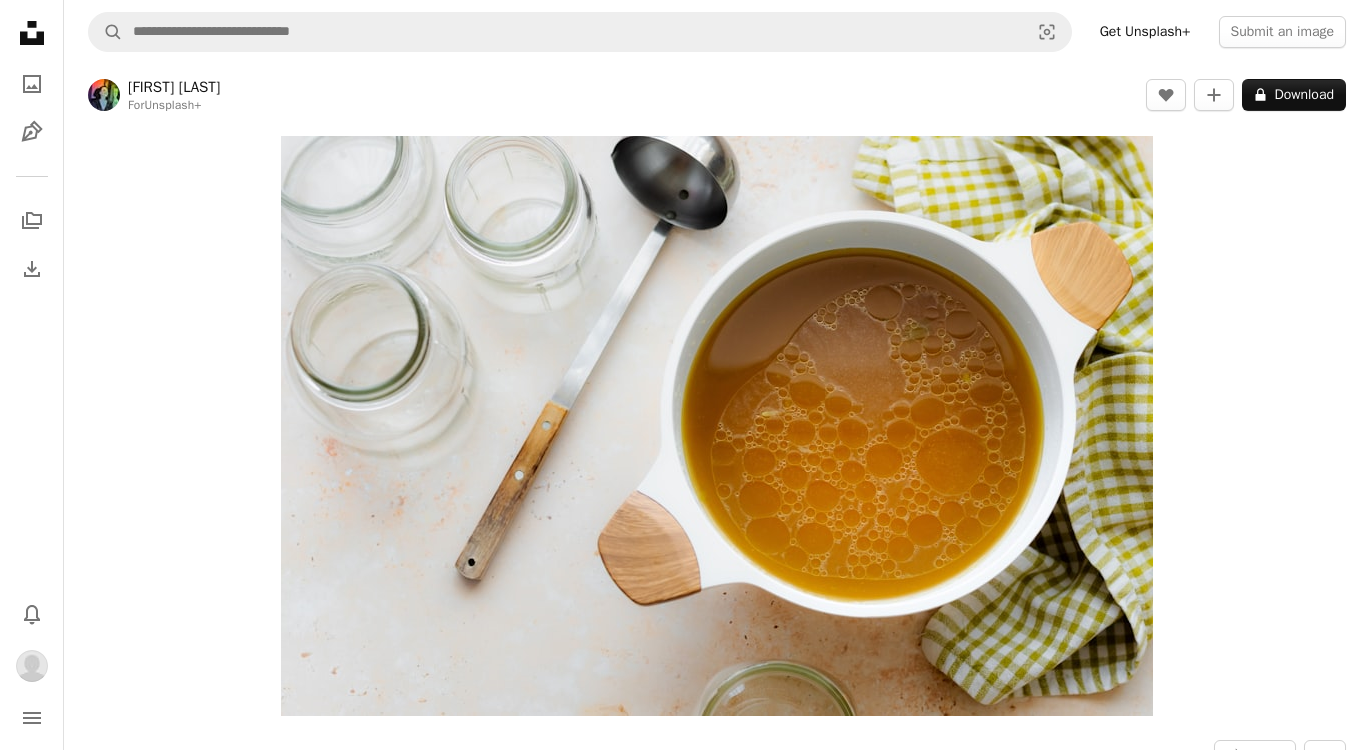 scroll, scrollTop: 0, scrollLeft: 0, axis: both 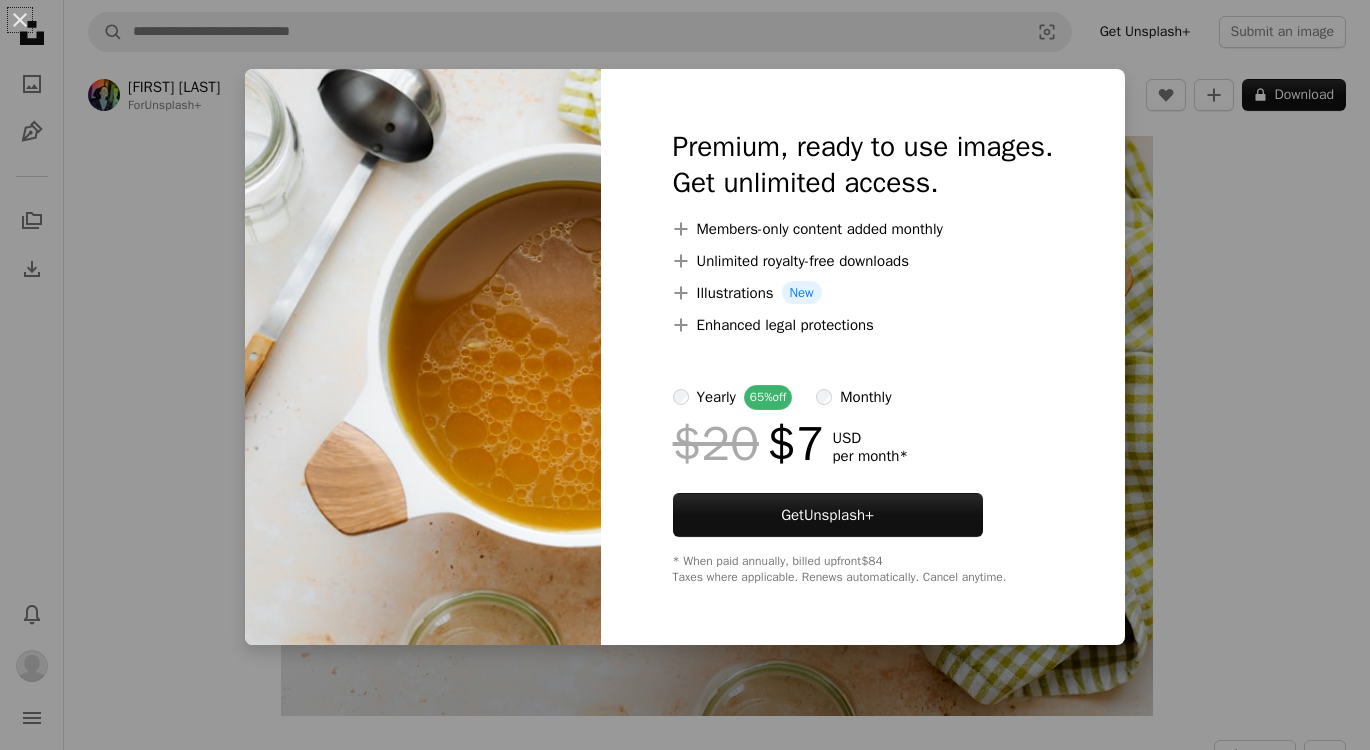 click on "An X shape Premium, ready to use images. Get unlimited access. A plus sign Members-only content added monthly A plus sign Unlimited royalty-free downloads A plus sign Illustrations  New A plus sign Enhanced legal protections yearly 65%  off monthly $20   $7 USD per month * Get  Unsplash+ * When paid annually, billed upfront  $84 Taxes where applicable. Renews automatically. Cancel anytime." at bounding box center (685, 375) 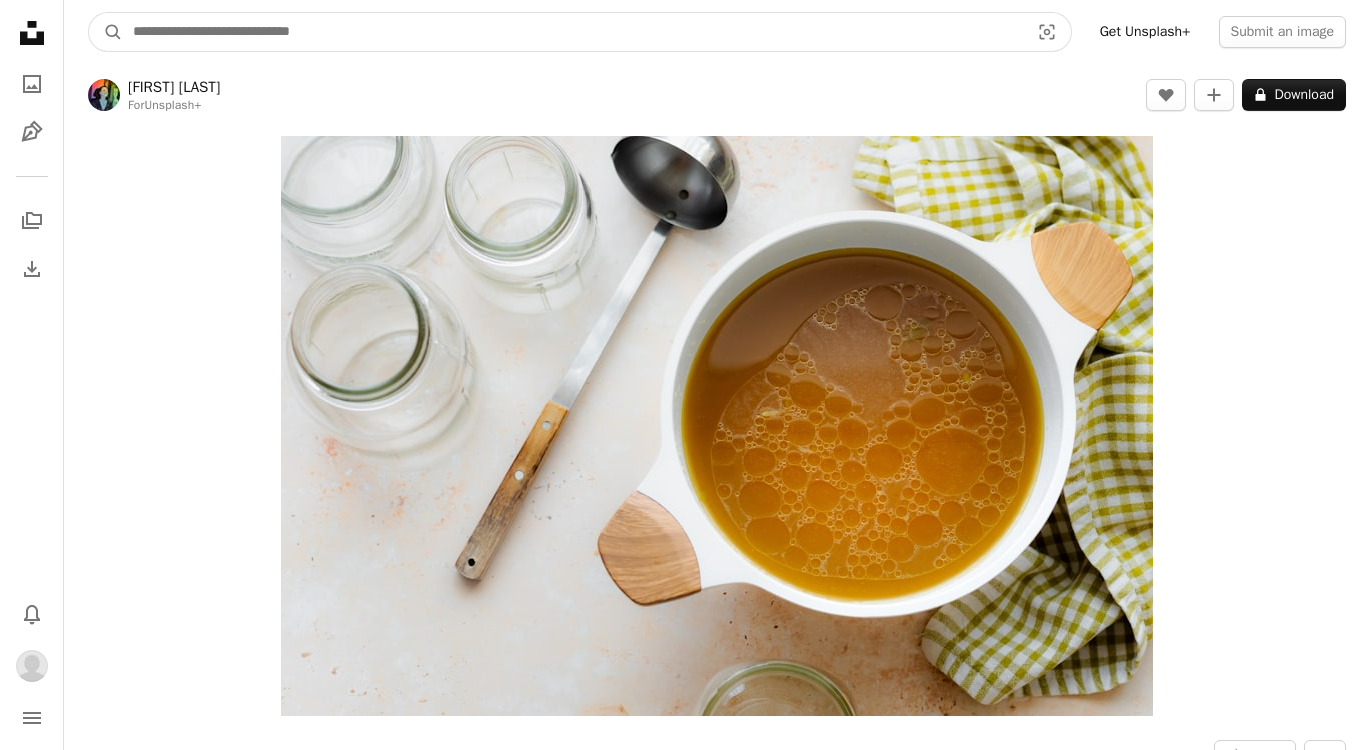 click at bounding box center [573, 32] 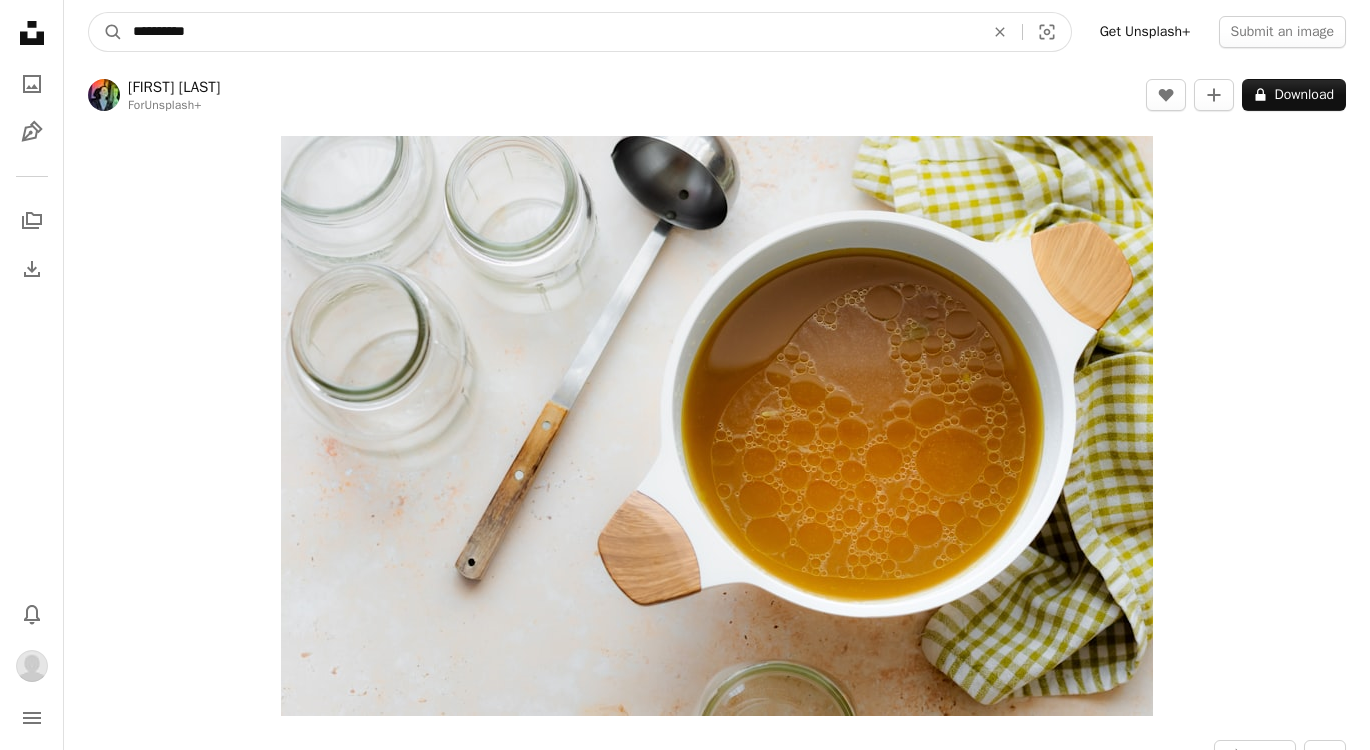 type on "**********" 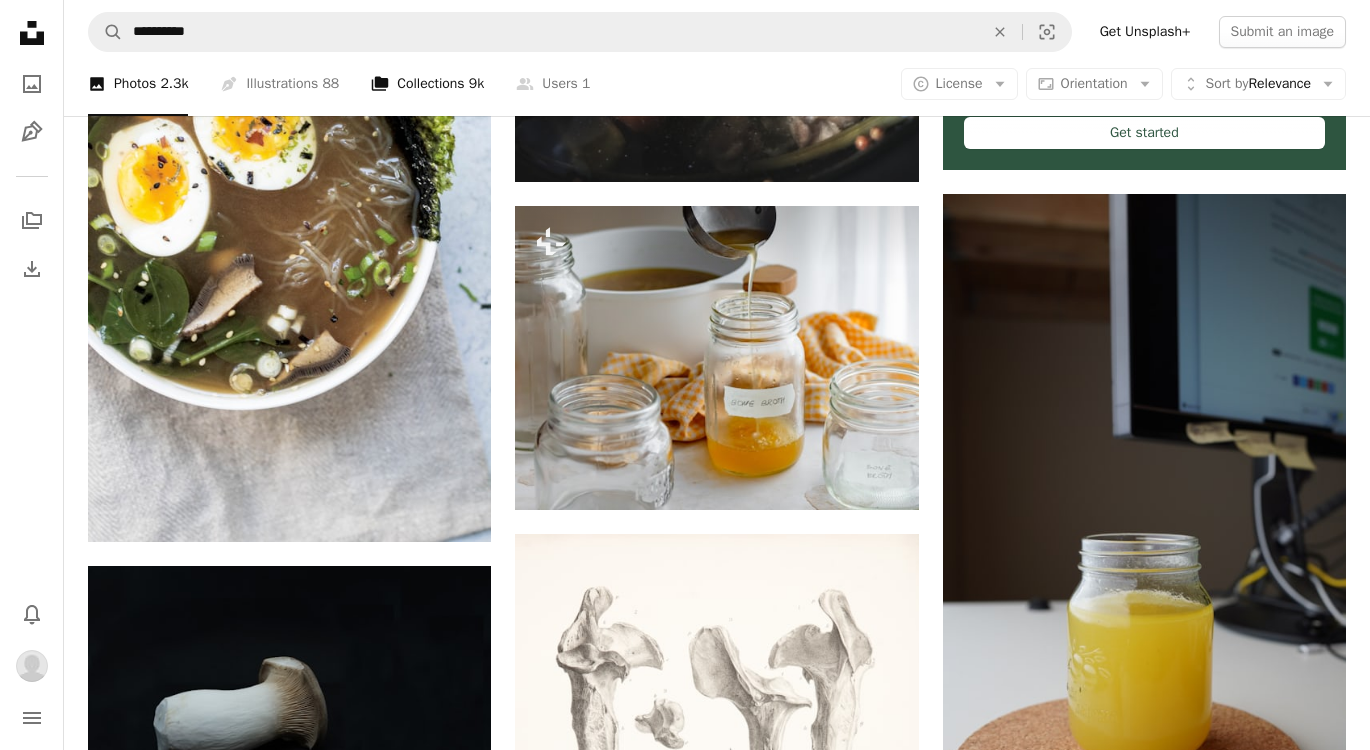 scroll, scrollTop: 857, scrollLeft: 0, axis: vertical 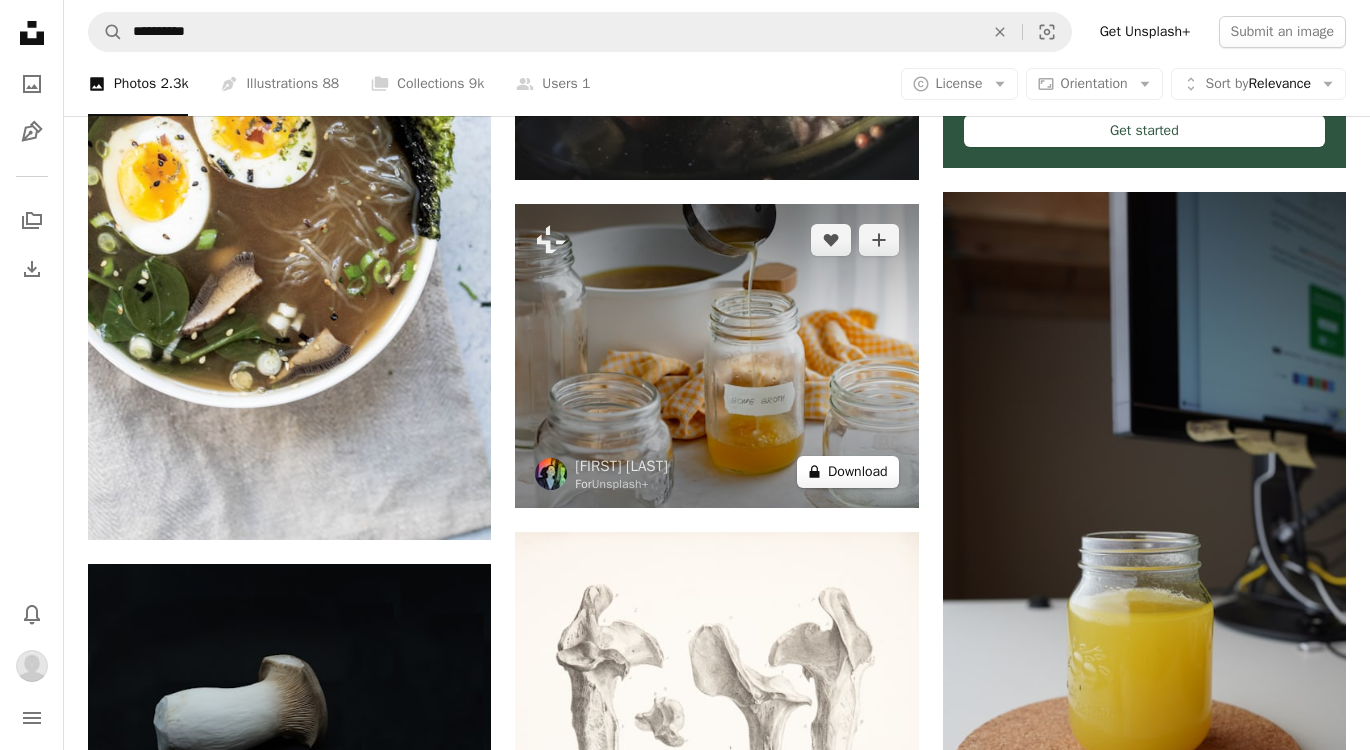 click on "A lock Download" at bounding box center (848, 472) 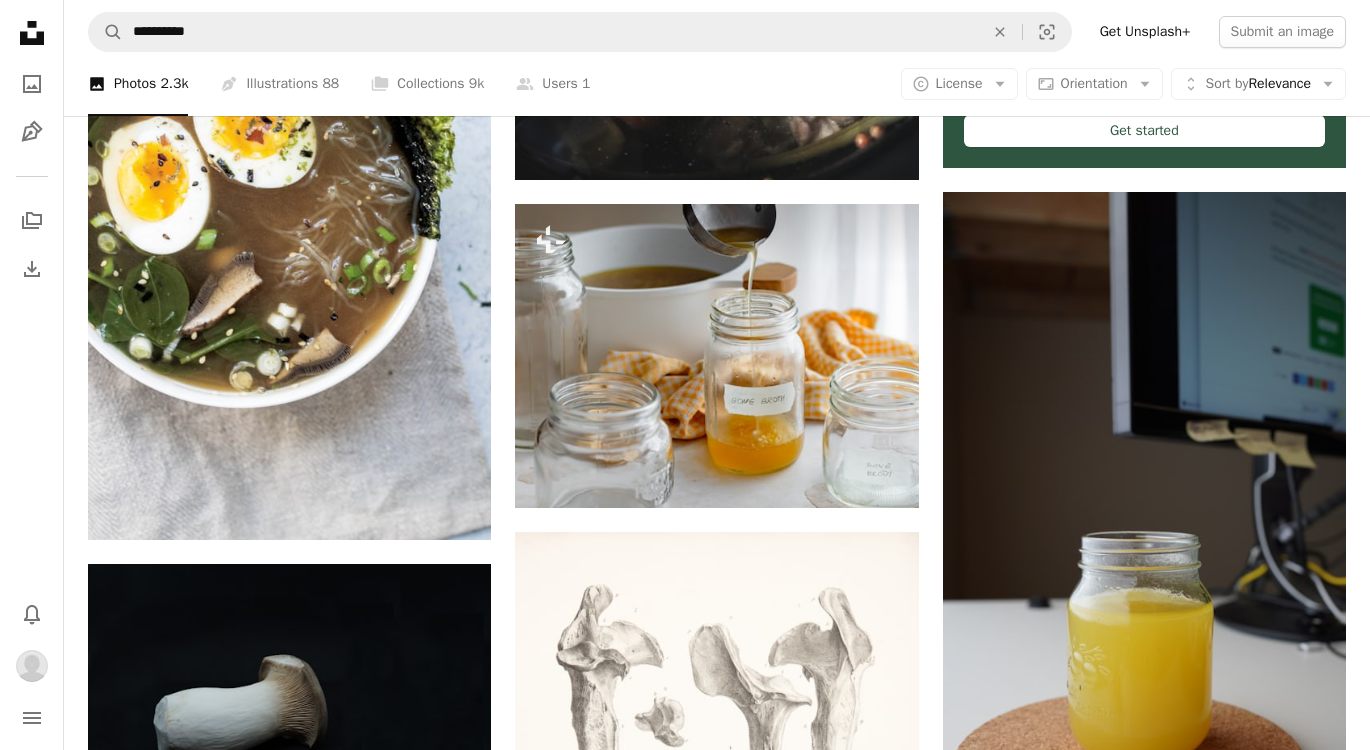 click on "An X shape Premium, ready to use images. Get unlimited access. A plus sign Members-only content added monthly A plus sign Unlimited royalty-free downloads A plus sign Illustrations  New A plus sign Enhanced legal protections yearly 65%  off monthly $20   $7 USD per month * Get  Unsplash+ * When paid annually, billed upfront  $84 Taxes where applicable. Renews automatically. Cancel anytime." at bounding box center (685, 4598) 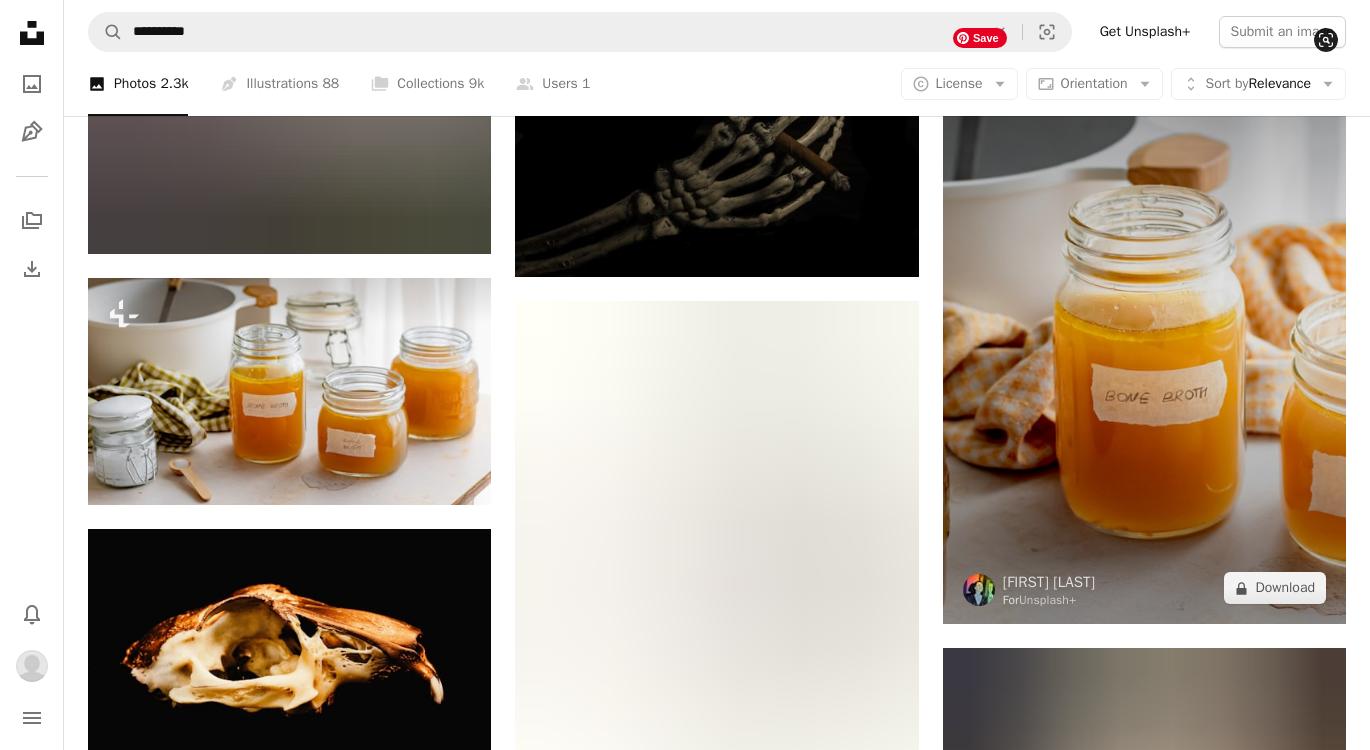 scroll, scrollTop: 2072, scrollLeft: 0, axis: vertical 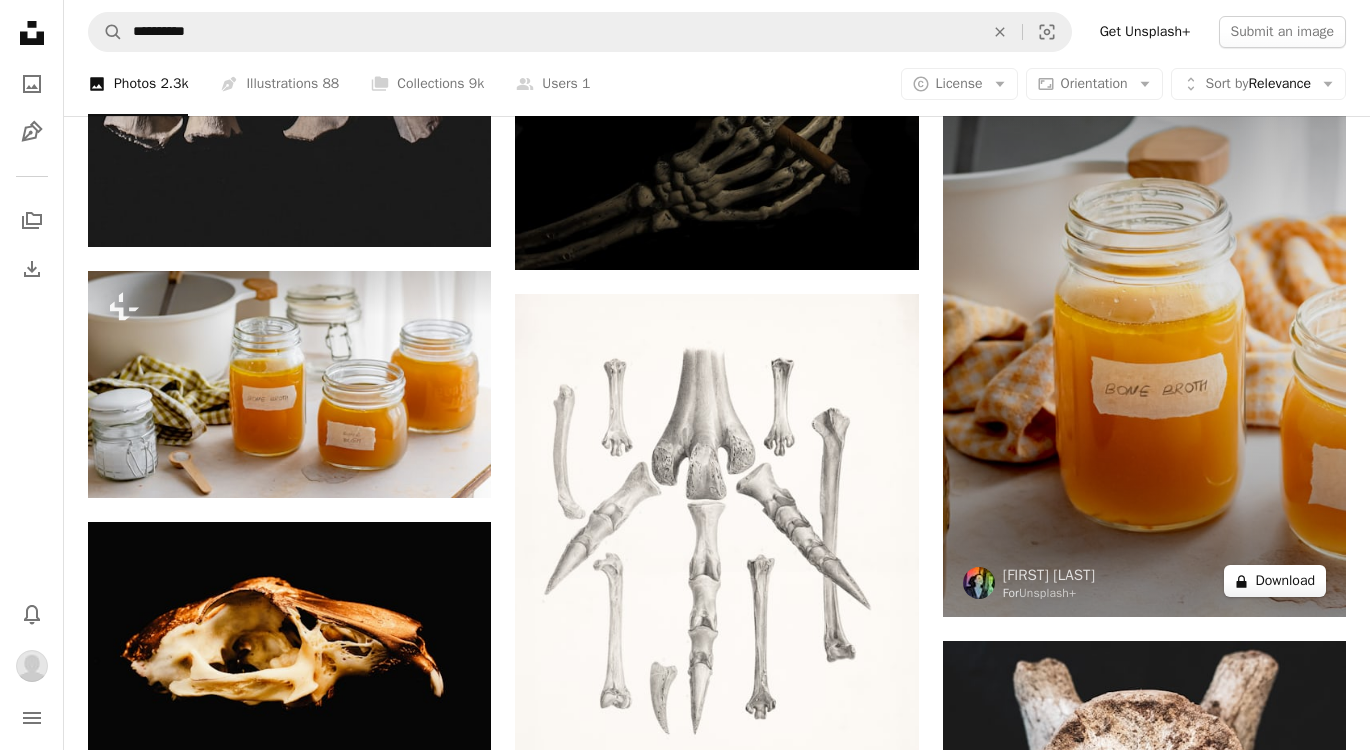 click on "A lock Download" at bounding box center [1275, 581] 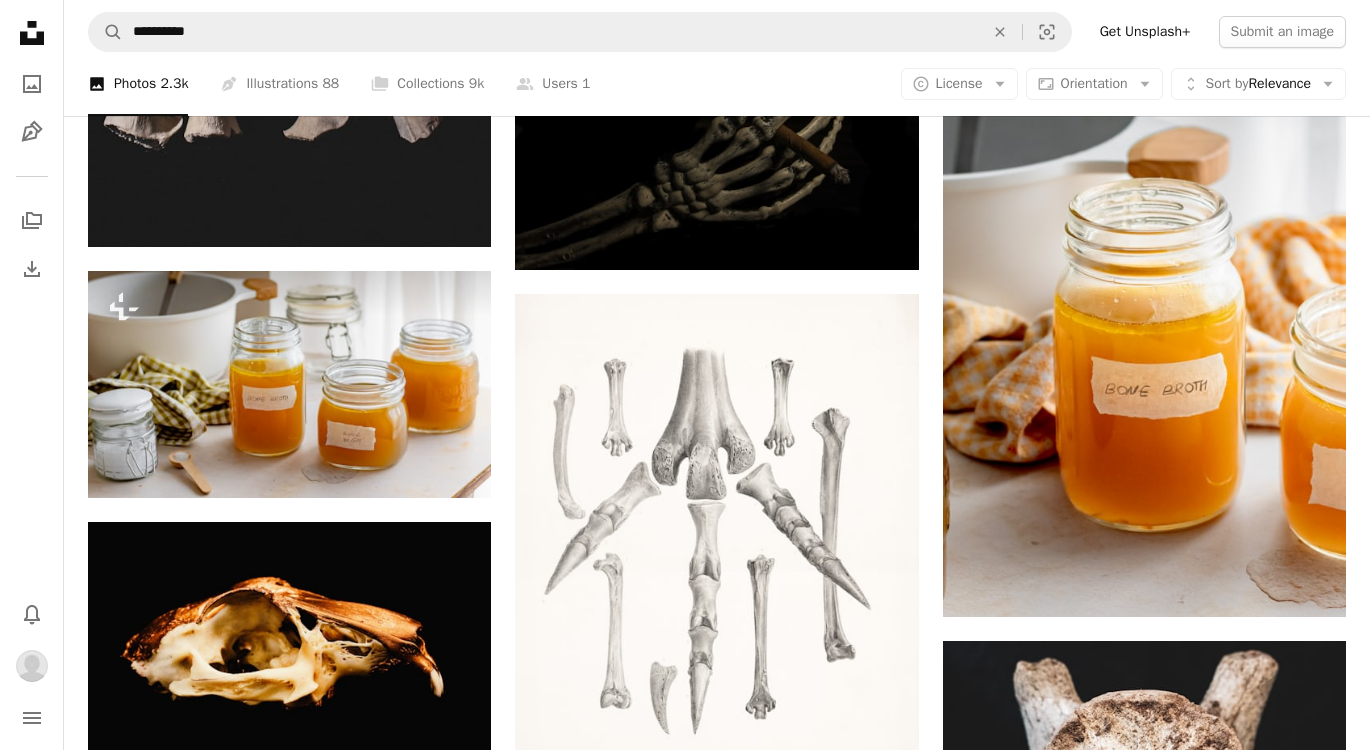 click on "An X shape Premium, ready to use images. Get unlimited access. A plus sign Members-only content added monthly A plus sign Unlimited royalty-free downloads A plus sign Illustrations  New A plus sign Enhanced legal protections yearly 65%  off monthly $20   $7 USD per month * Get  Unsplash+ * When paid annually, billed upfront  $84 Taxes where applicable. Renews automatically. Cancel anytime." at bounding box center [685, 3383] 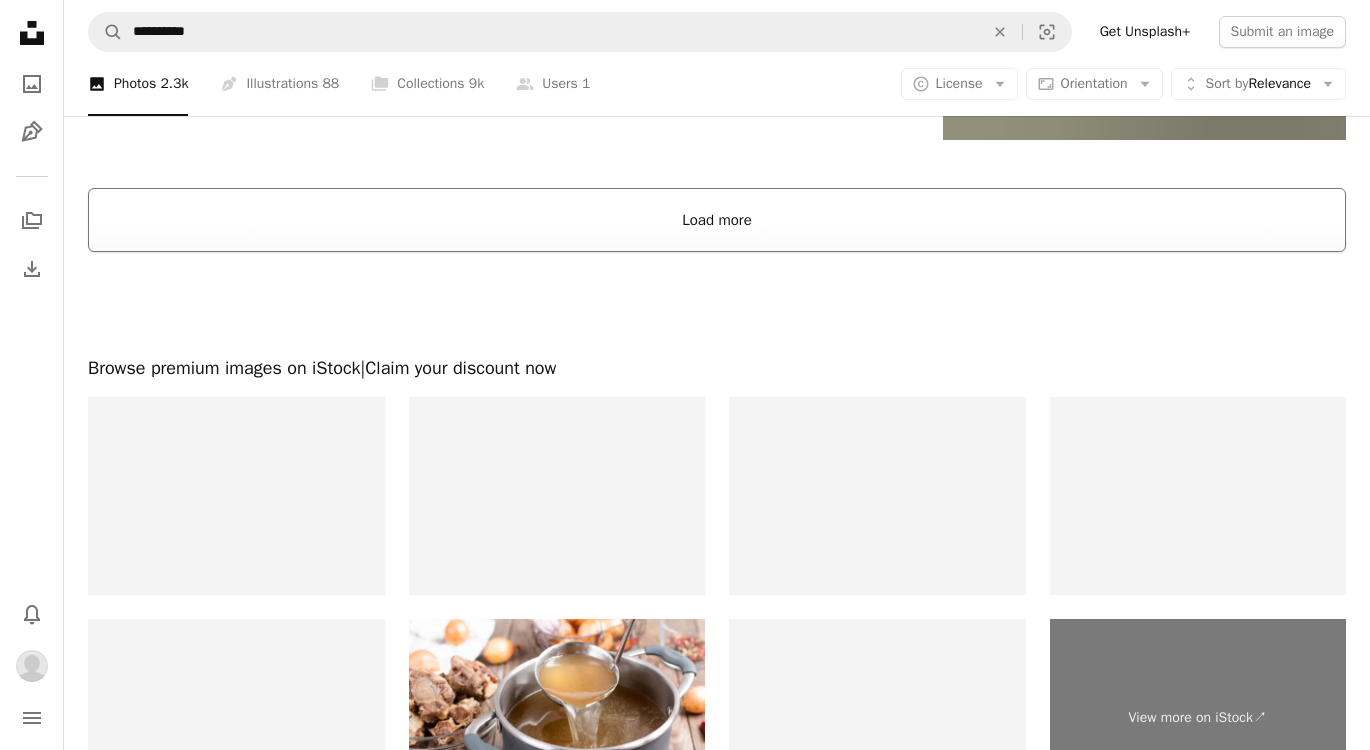 scroll, scrollTop: 4059, scrollLeft: 0, axis: vertical 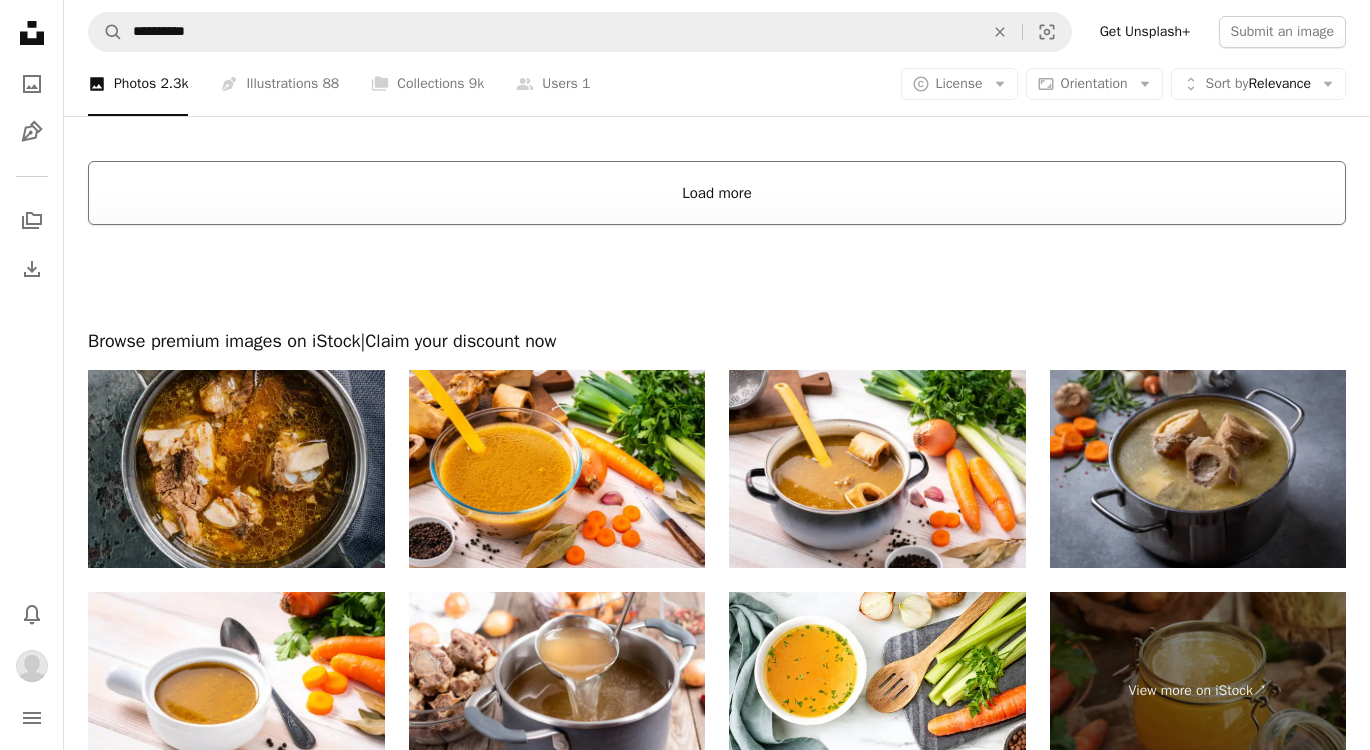 click on "Load more" at bounding box center (717, 193) 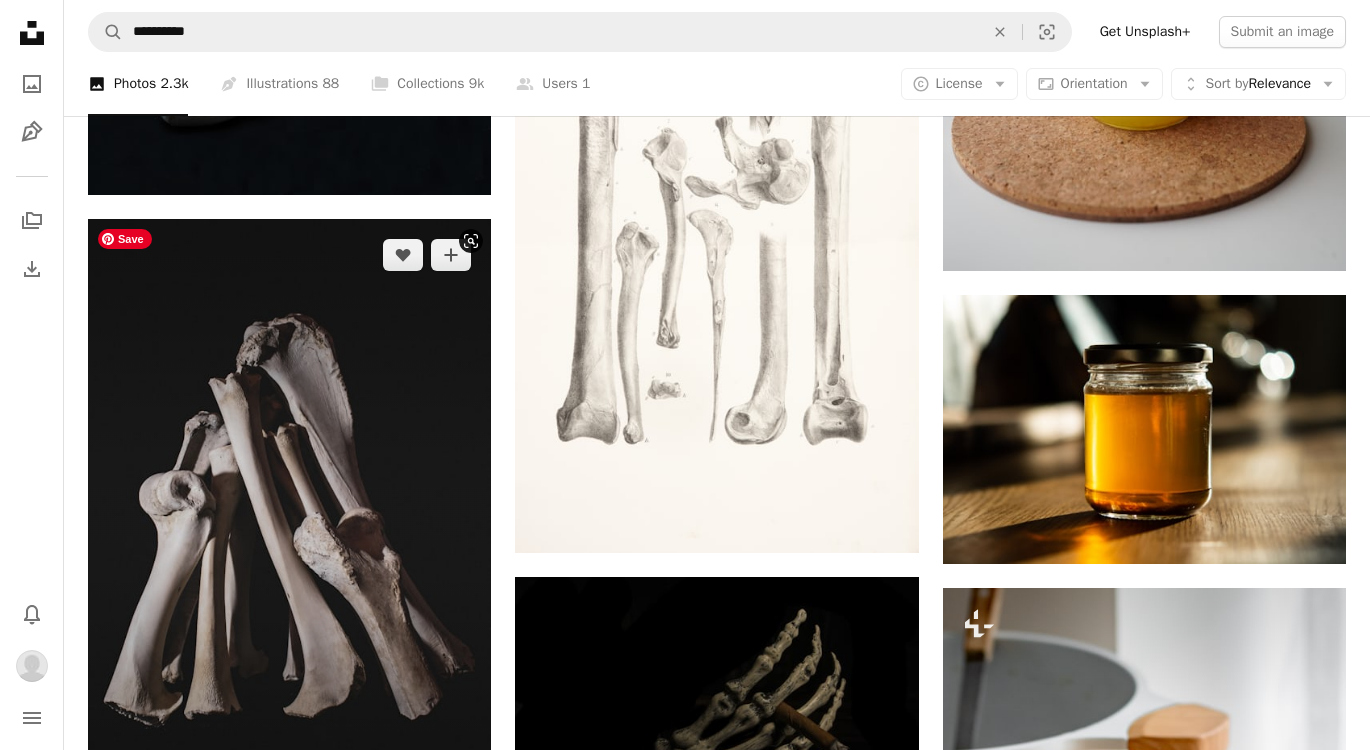 scroll, scrollTop: 1490, scrollLeft: 0, axis: vertical 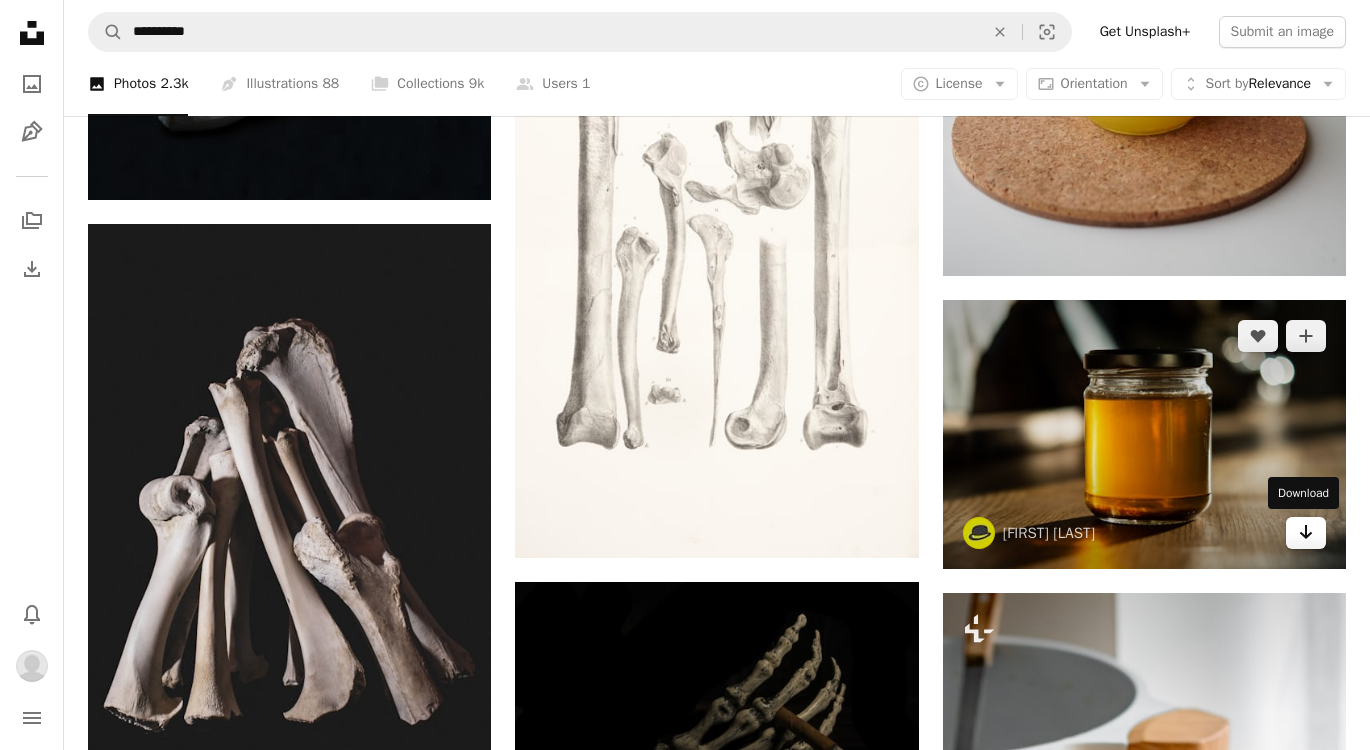 click on "Arrow pointing down" 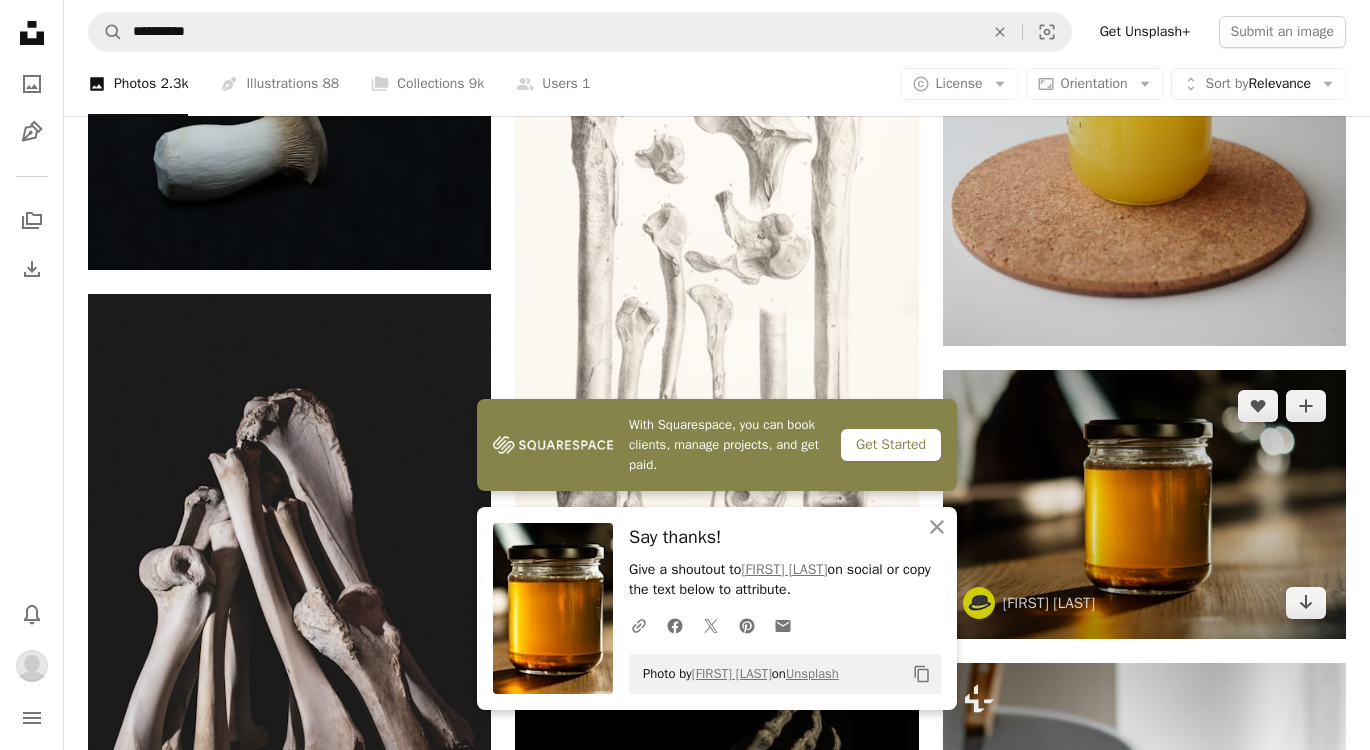 scroll, scrollTop: 1385, scrollLeft: 0, axis: vertical 